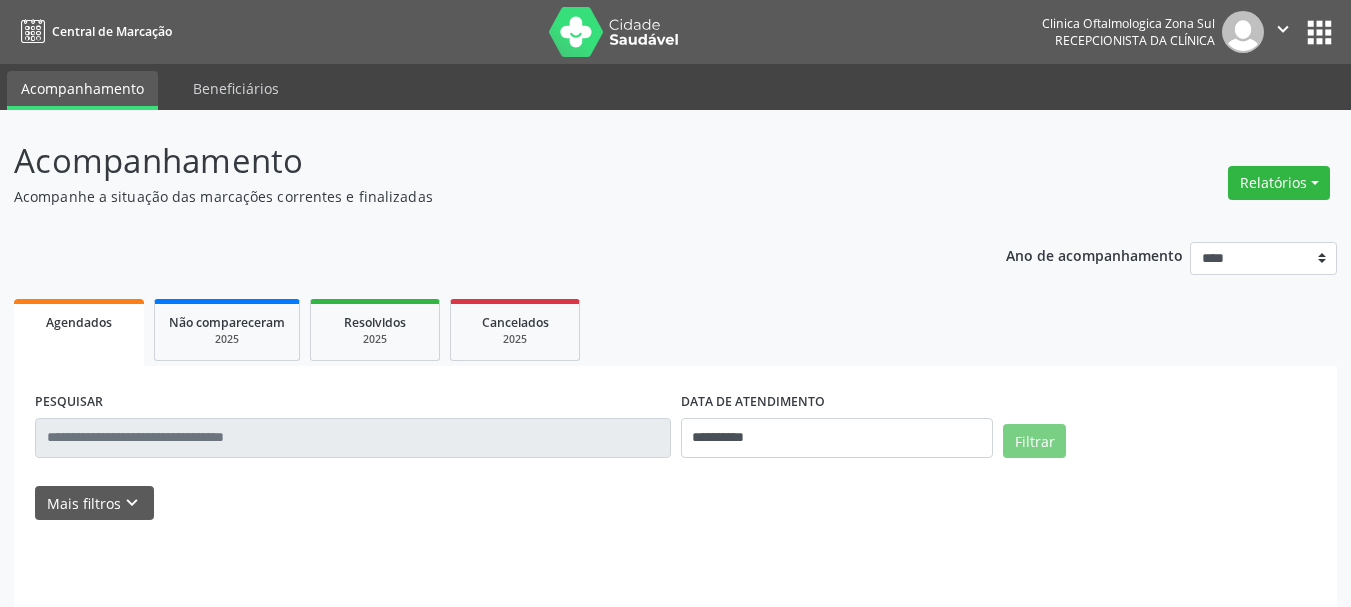 scroll, scrollTop: 0, scrollLeft: 0, axis: both 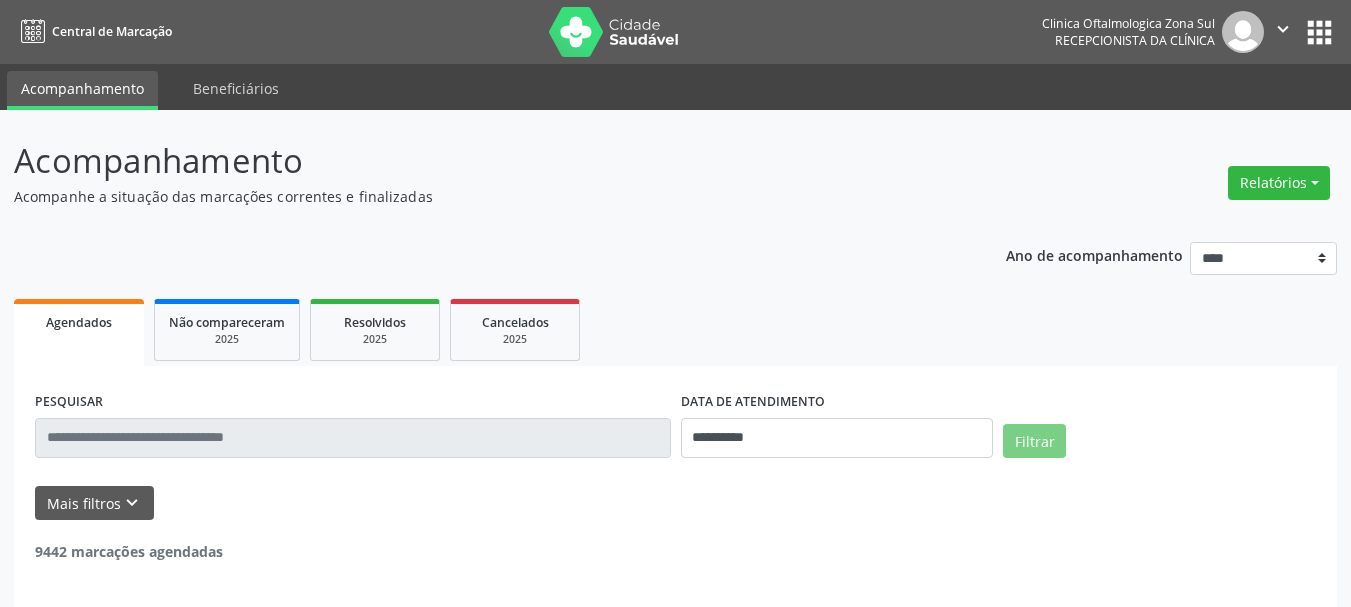 click at bounding box center (353, 438) 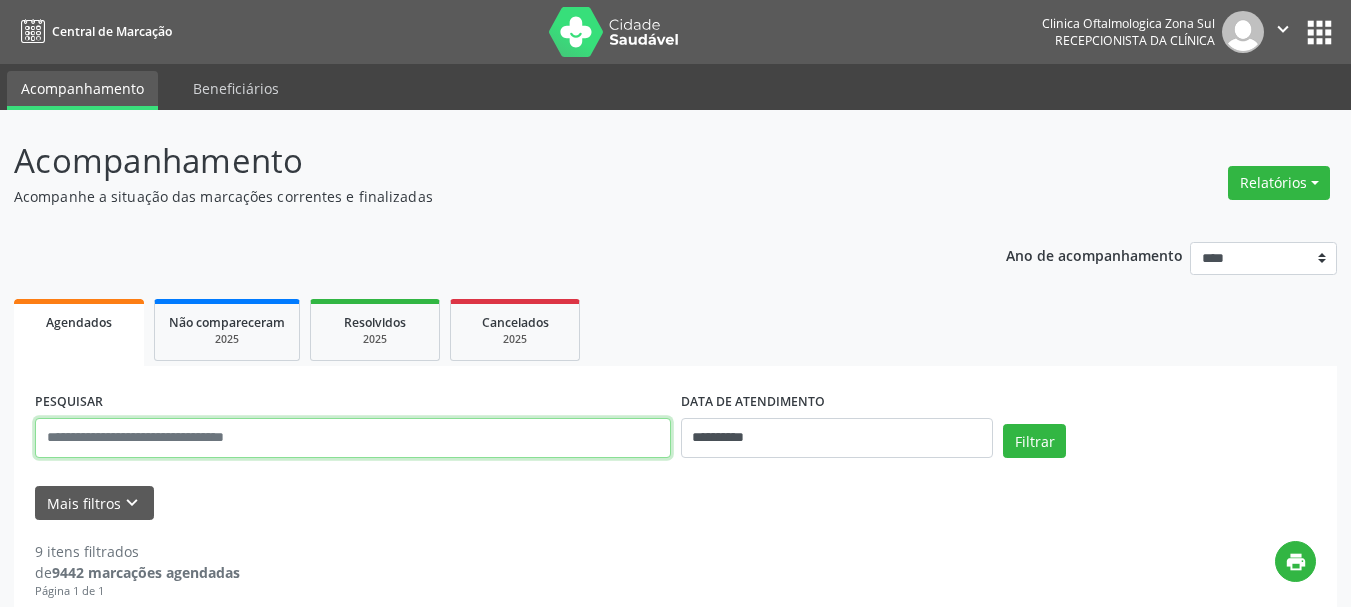 click at bounding box center [353, 438] 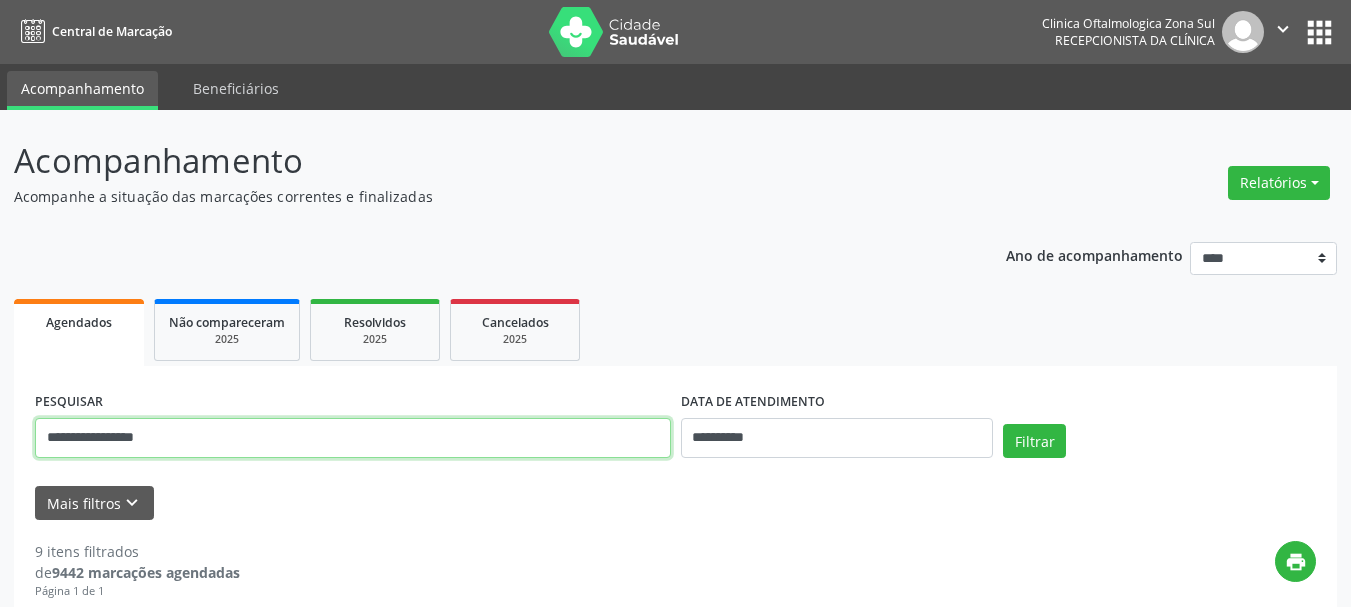 drag, startPoint x: 118, startPoint y: 440, endPoint x: 123, endPoint y: 450, distance: 11.18034 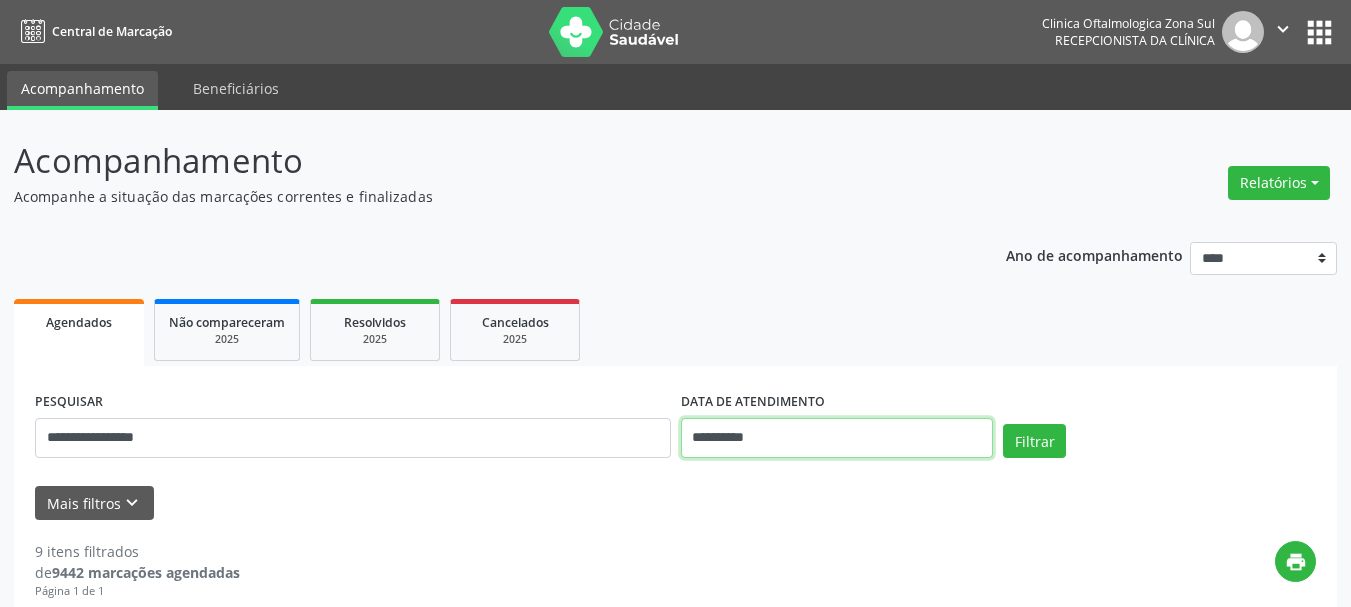 click on "**********" at bounding box center [837, 438] 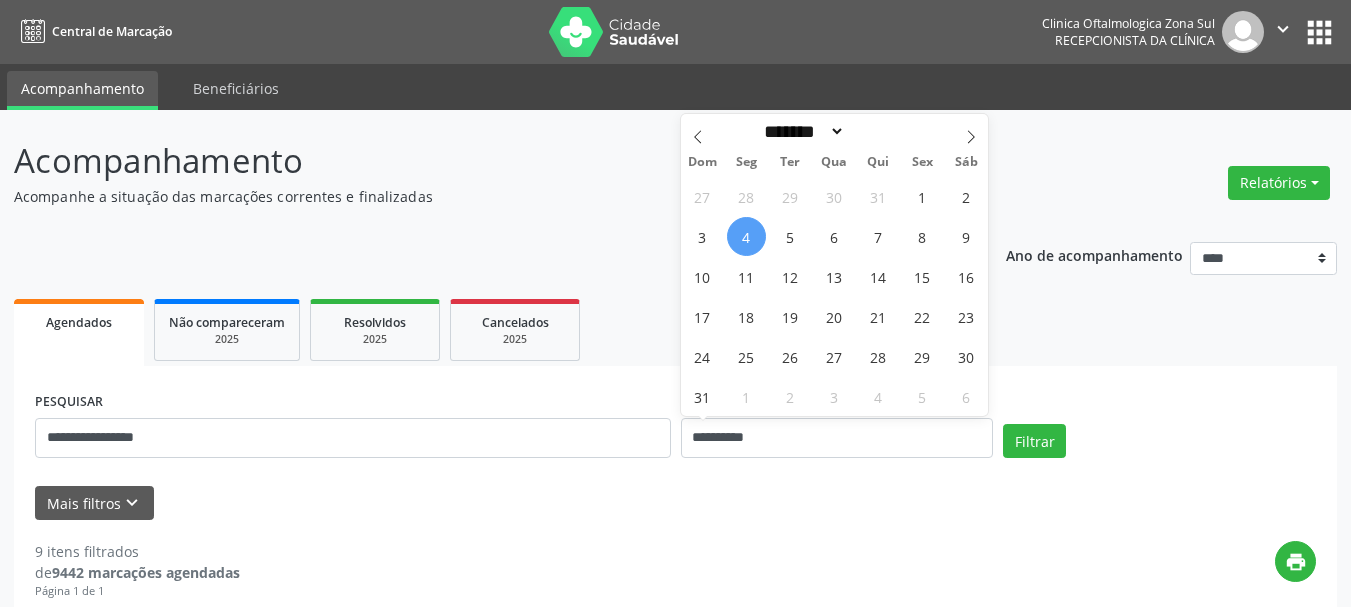 click on "4" at bounding box center [746, 236] 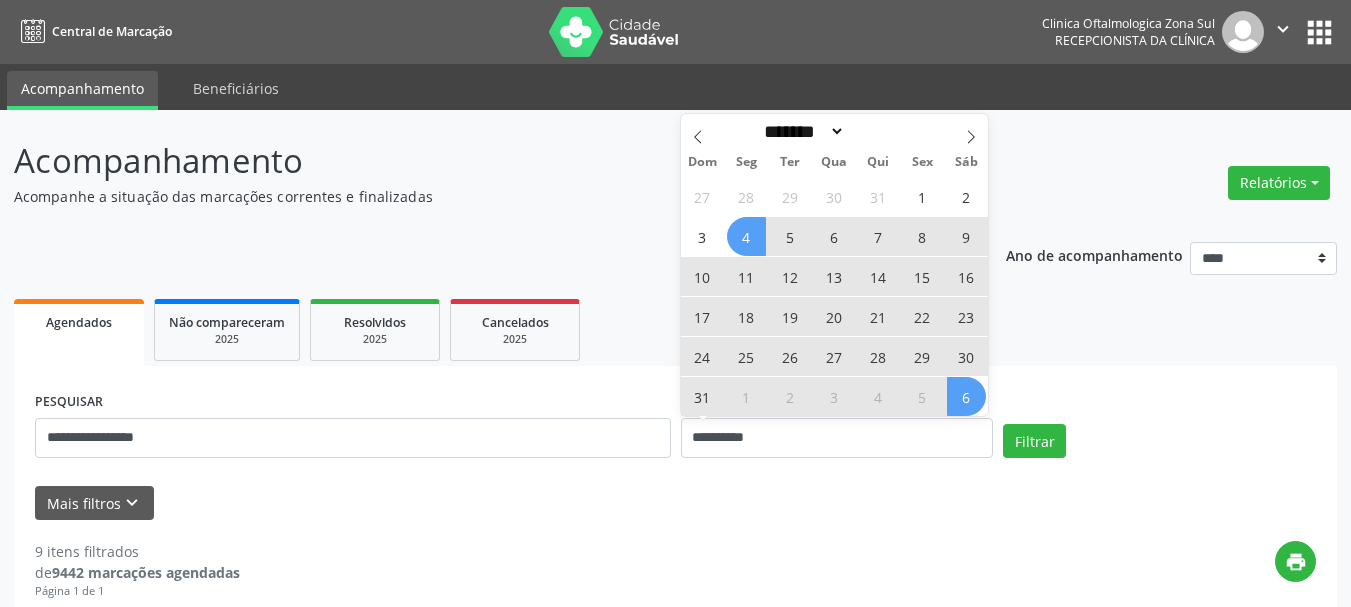 click on "6" at bounding box center [966, 396] 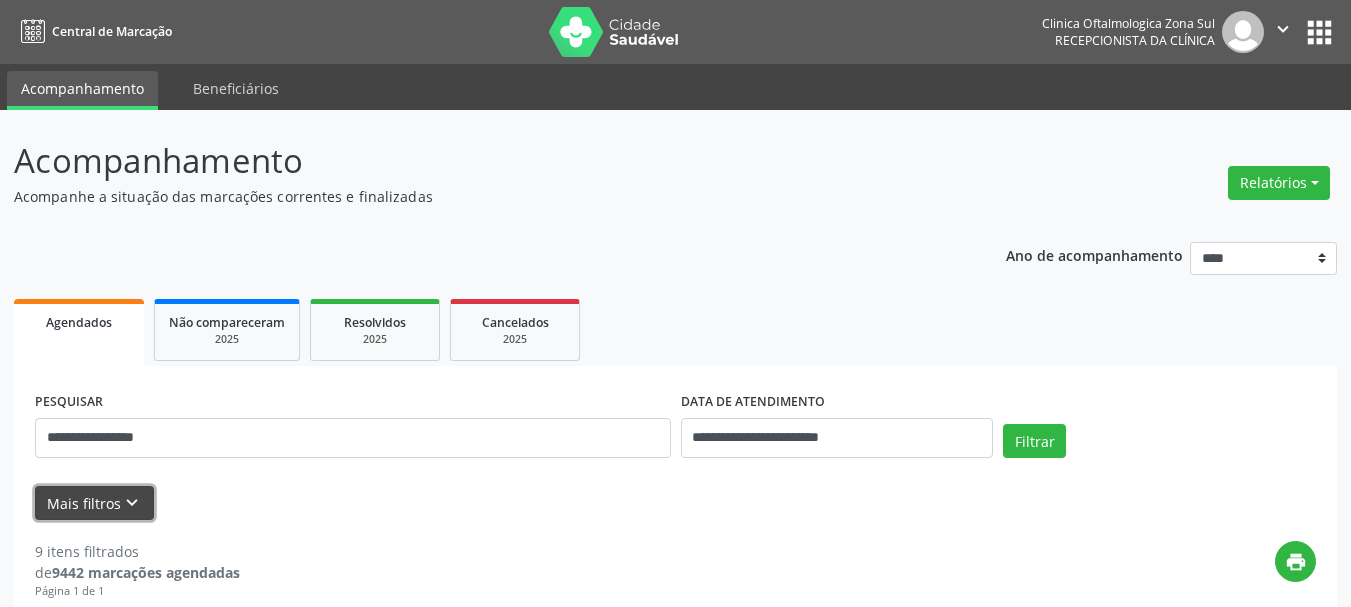 click on "keyboard_arrow_down" at bounding box center [132, 503] 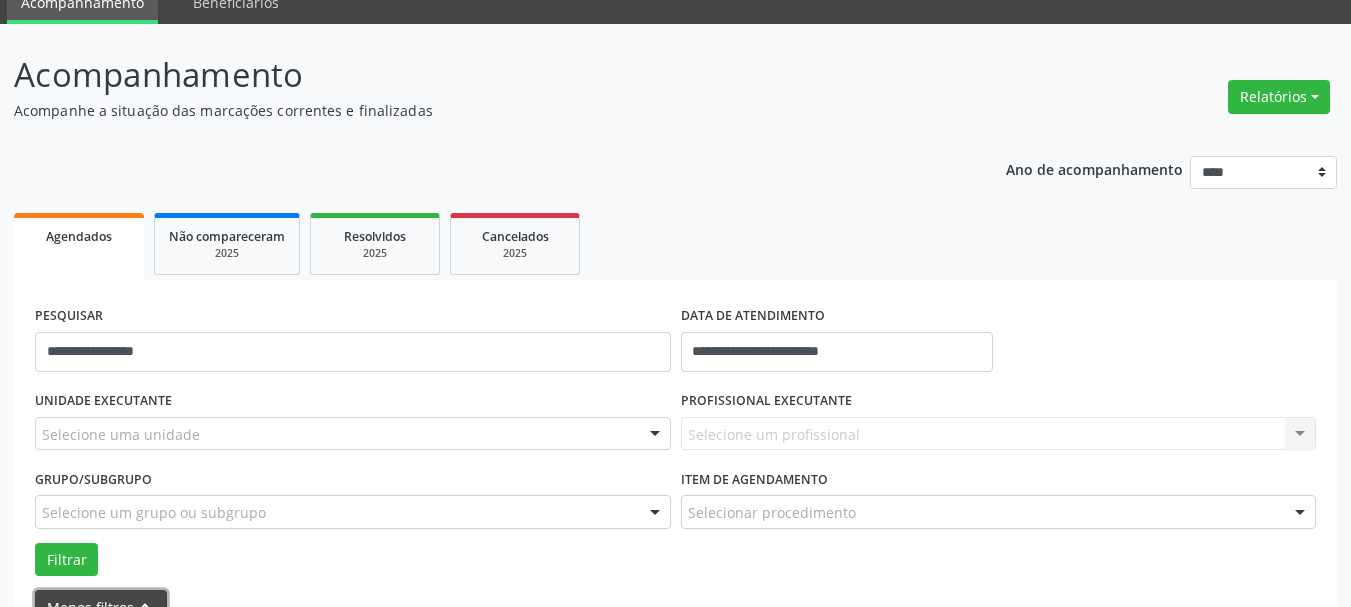 scroll, scrollTop: 200, scrollLeft: 0, axis: vertical 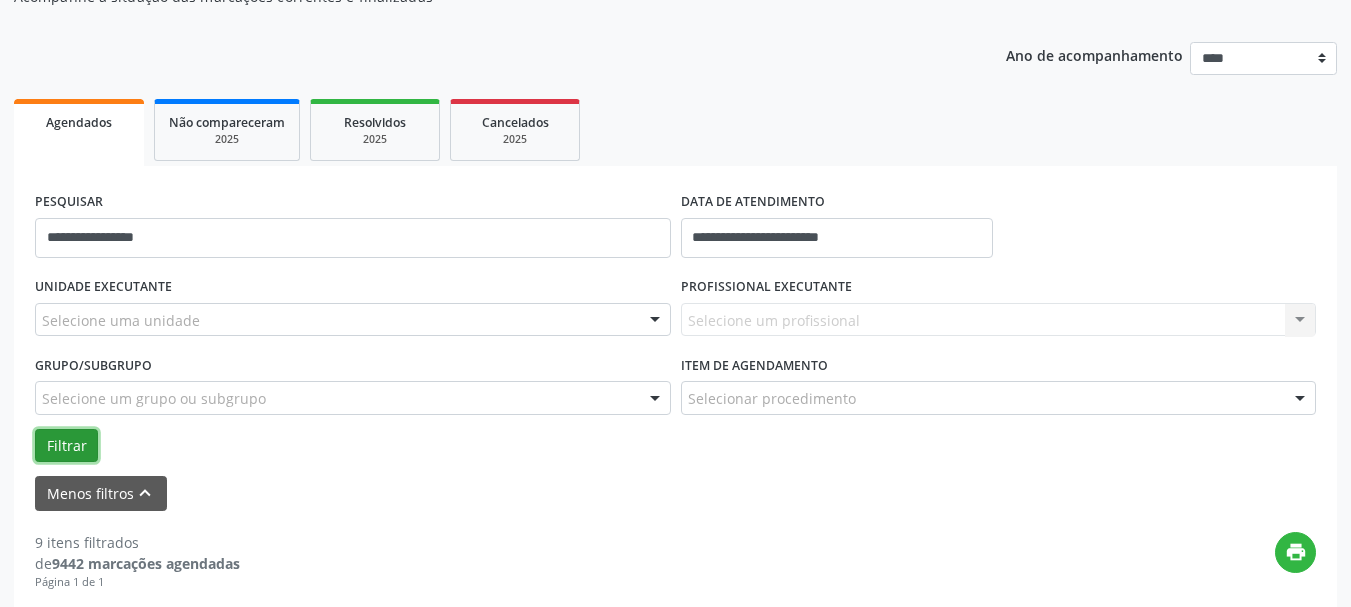 click on "Filtrar" at bounding box center [66, 446] 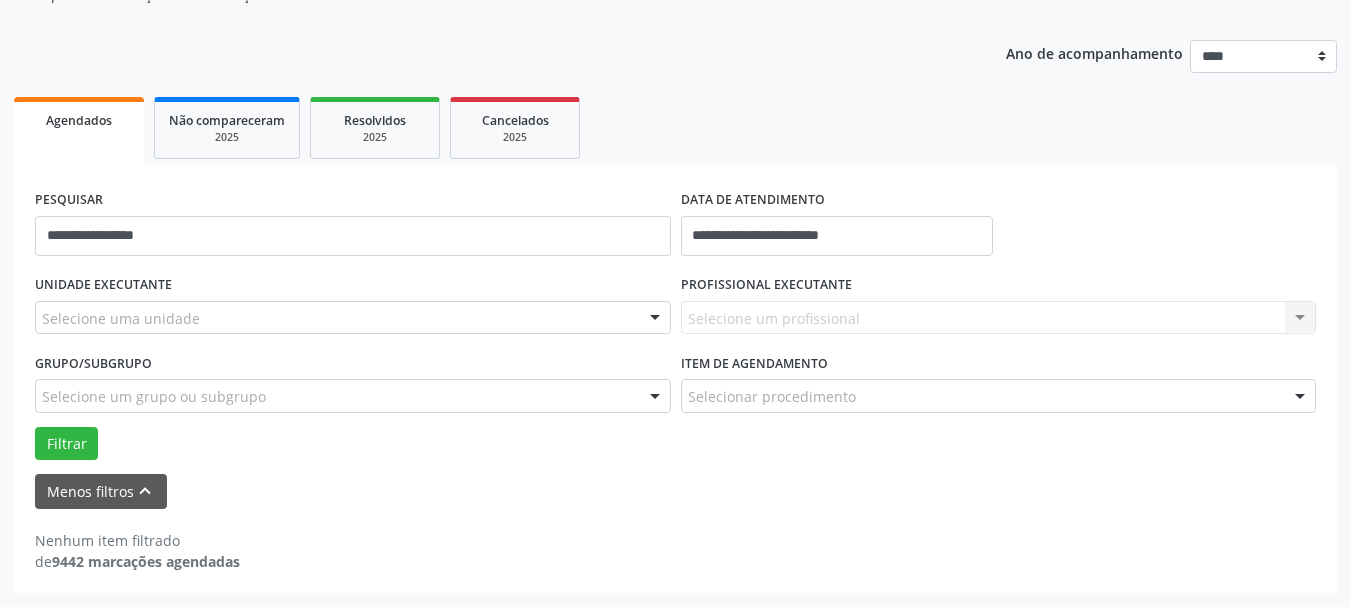 scroll, scrollTop: 202, scrollLeft: 0, axis: vertical 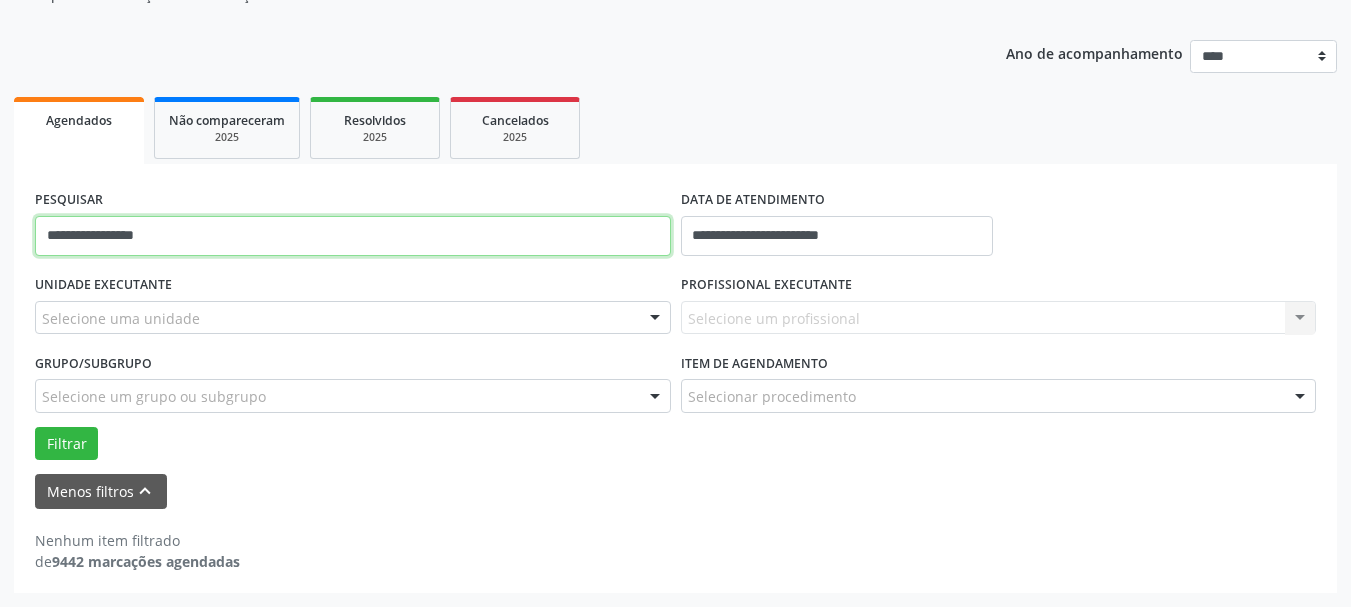 drag, startPoint x: 95, startPoint y: 234, endPoint x: 281, endPoint y: 234, distance: 186 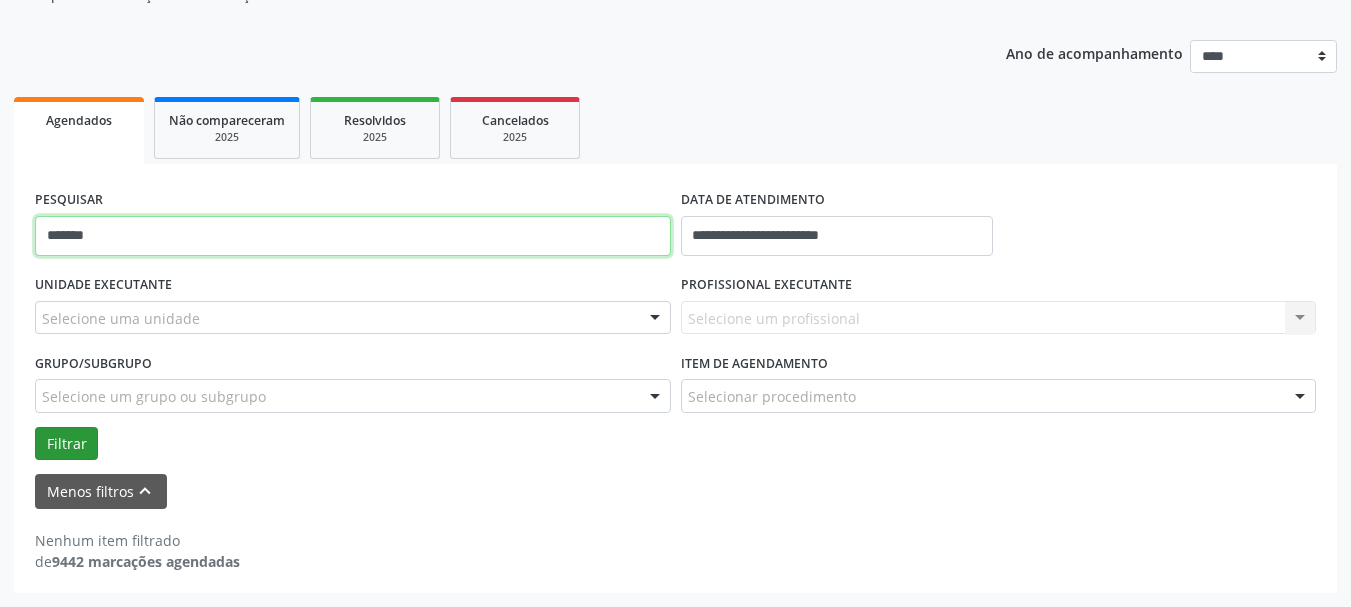type on "******" 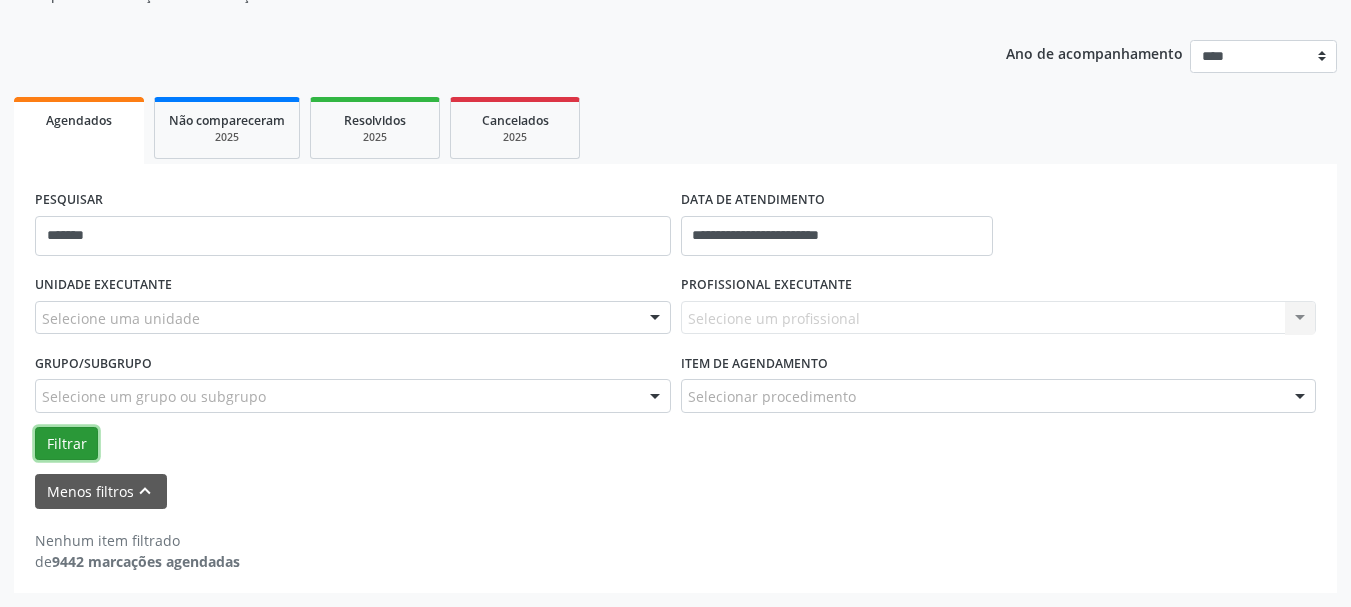 click on "Filtrar" at bounding box center [66, 444] 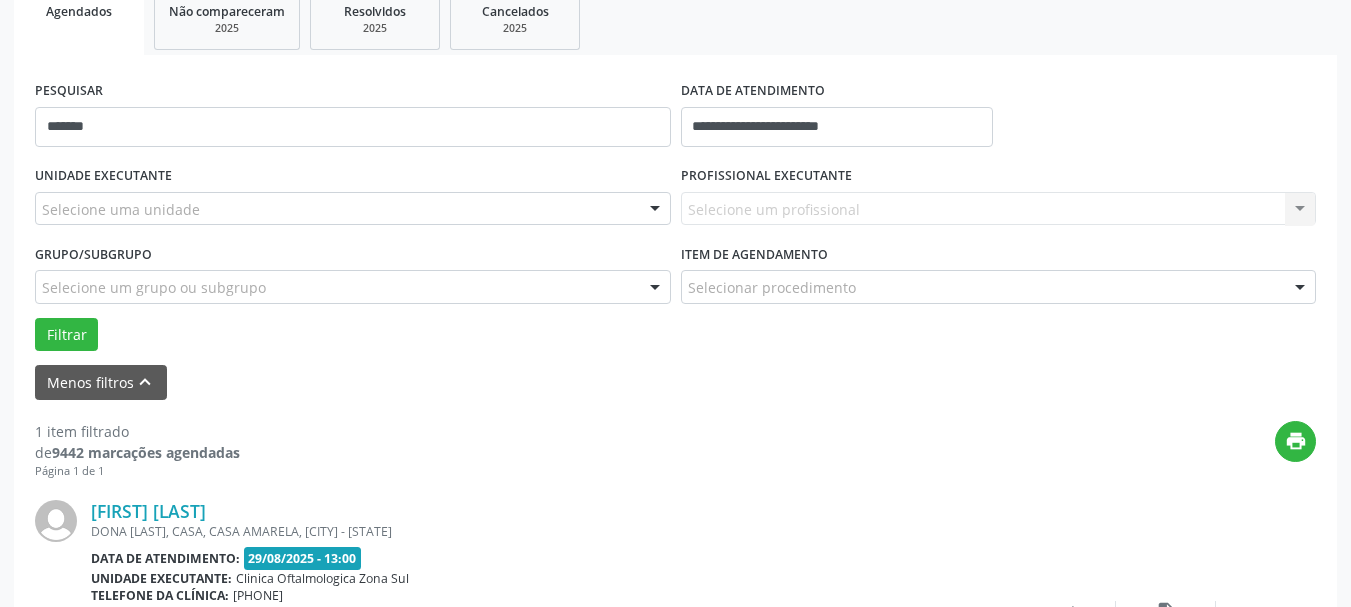 scroll, scrollTop: 6, scrollLeft: 0, axis: vertical 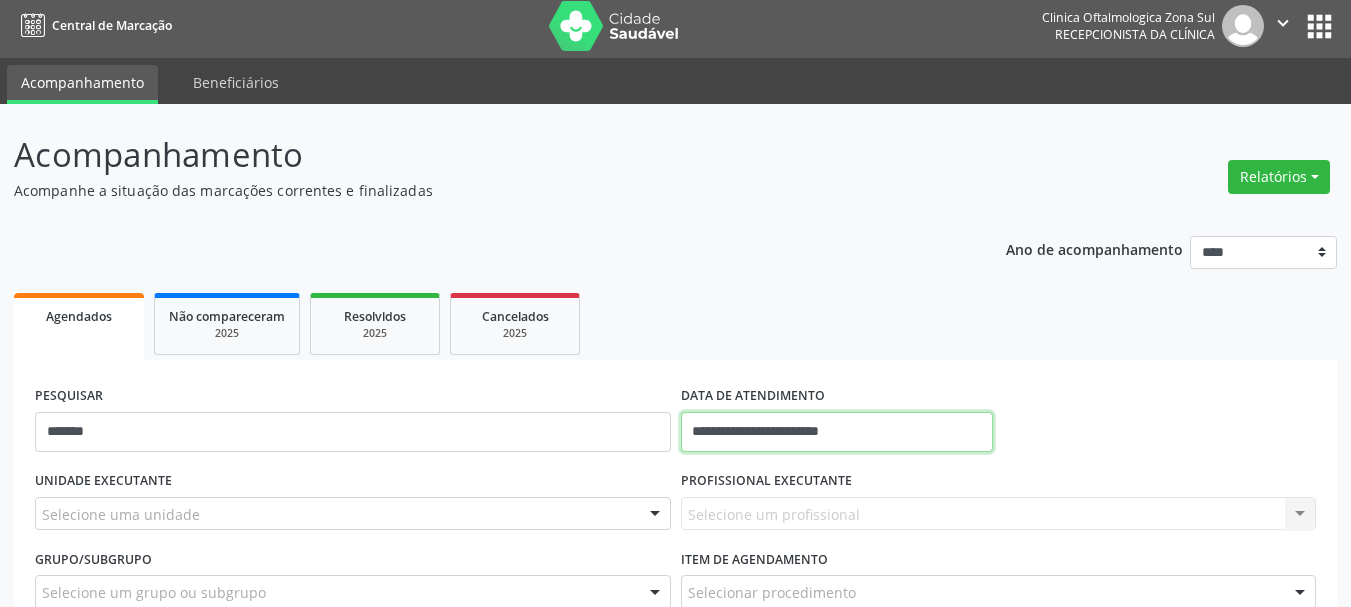 click on "**********" at bounding box center [837, 432] 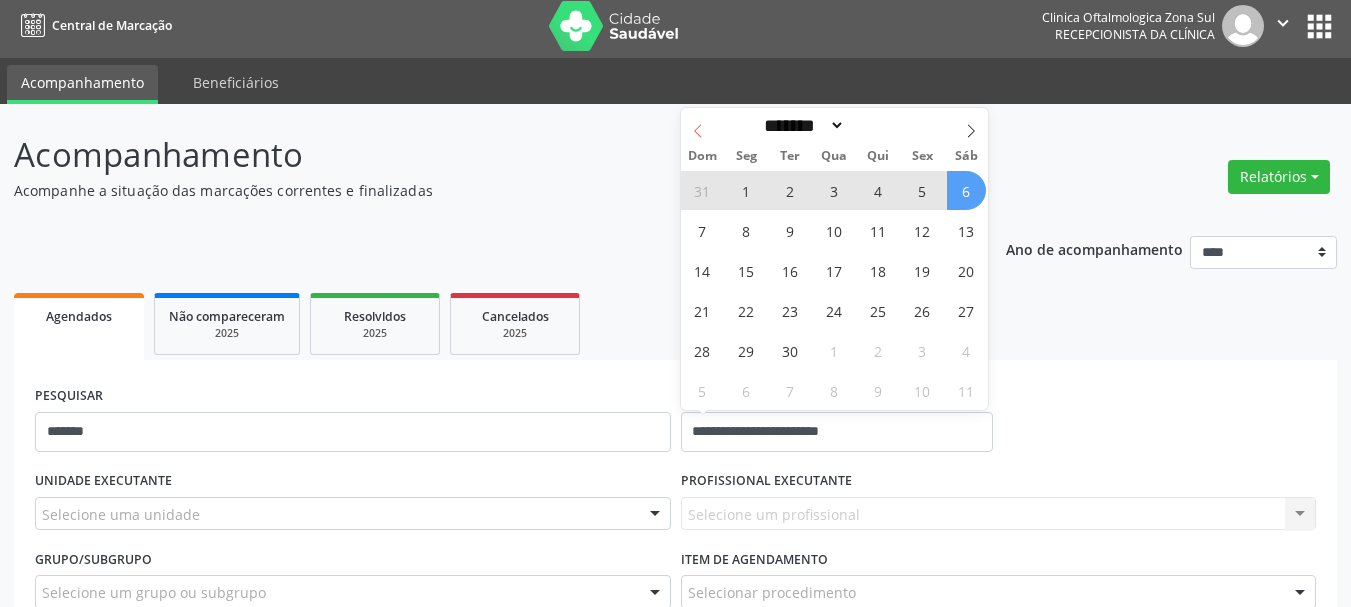 click 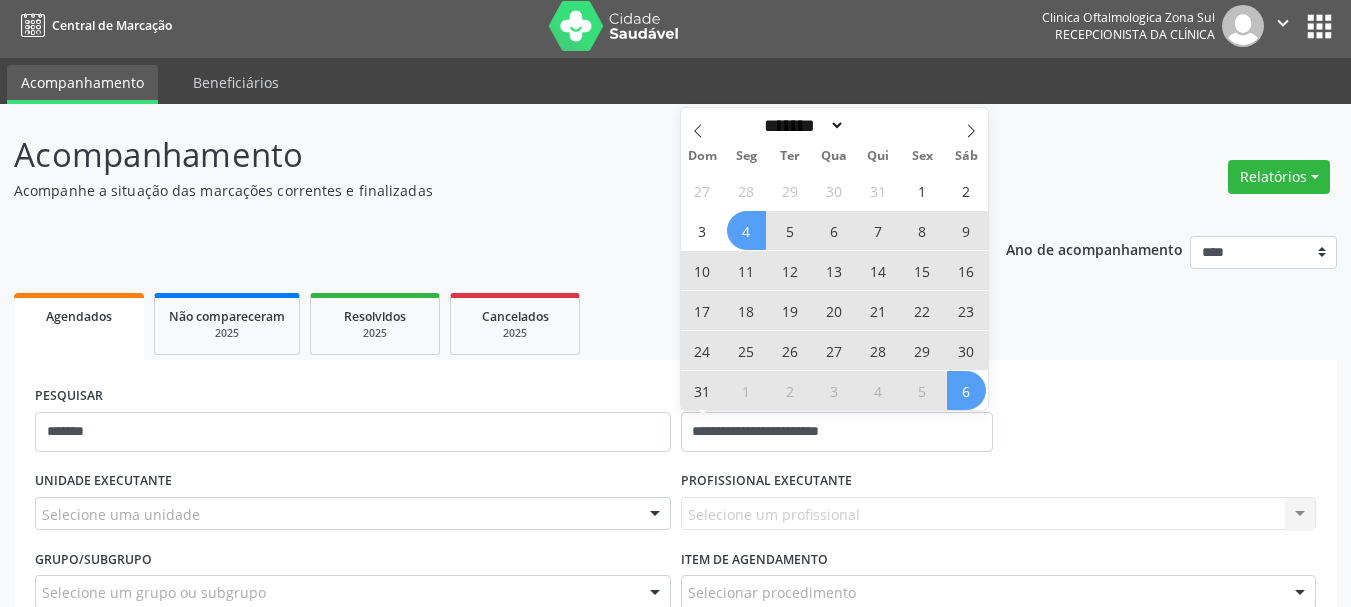 click on "4" at bounding box center (746, 230) 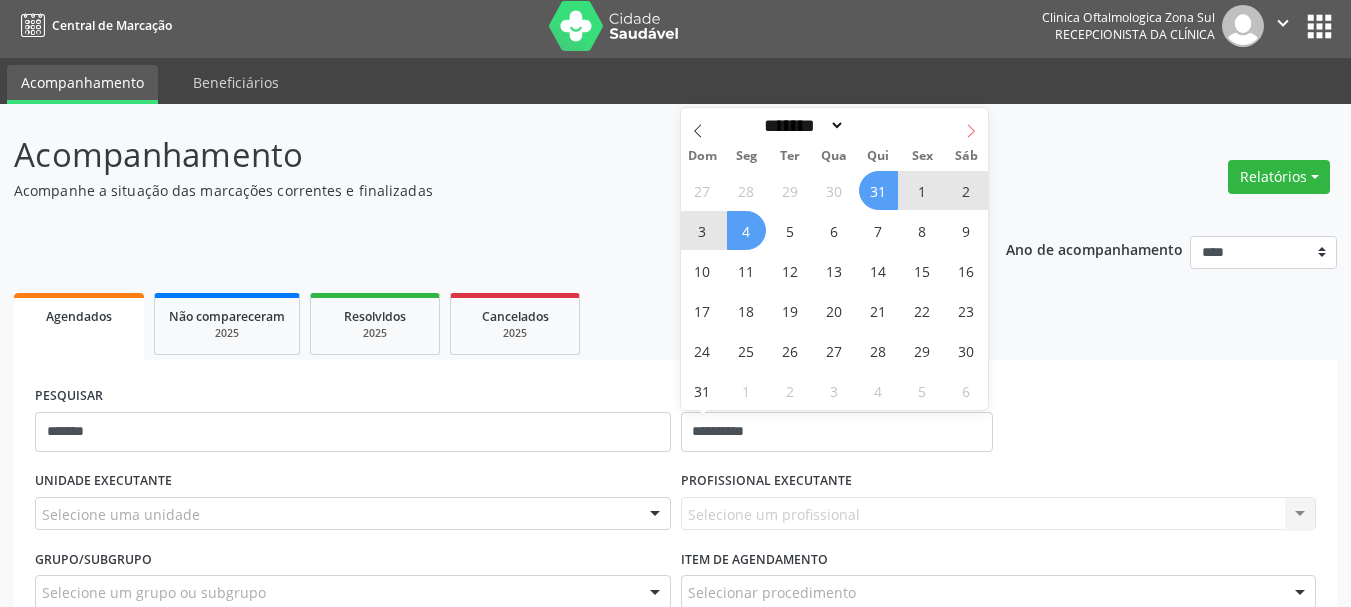 click 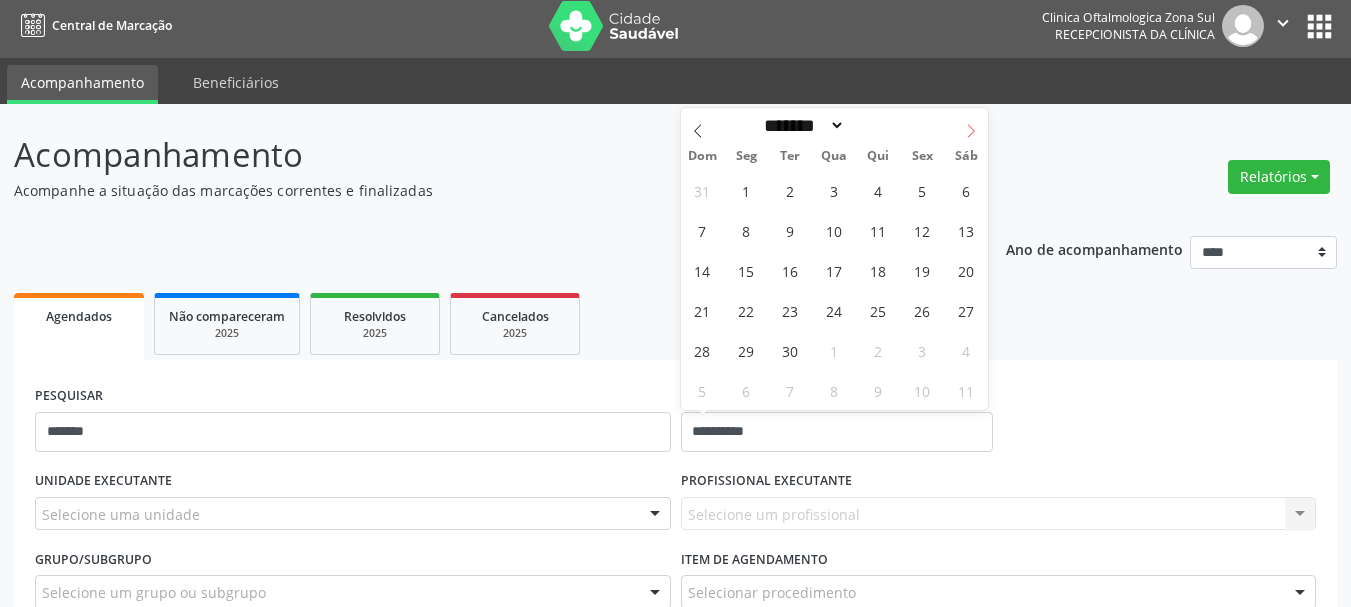 click 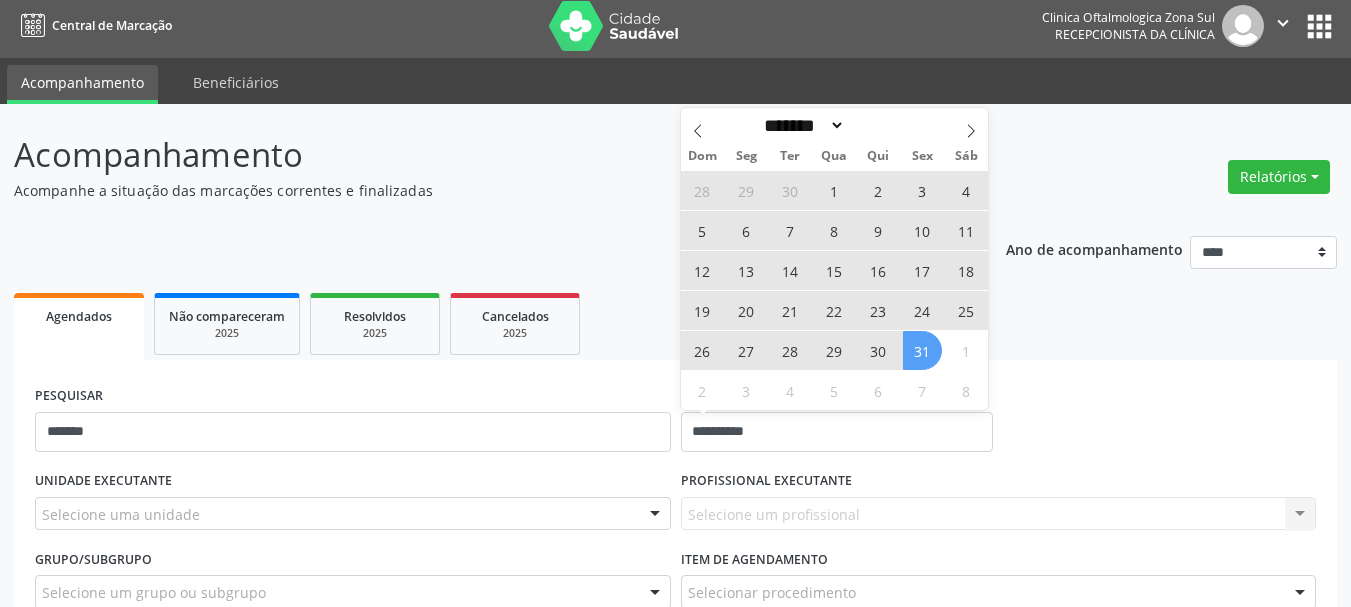 click on "31" at bounding box center (922, 350) 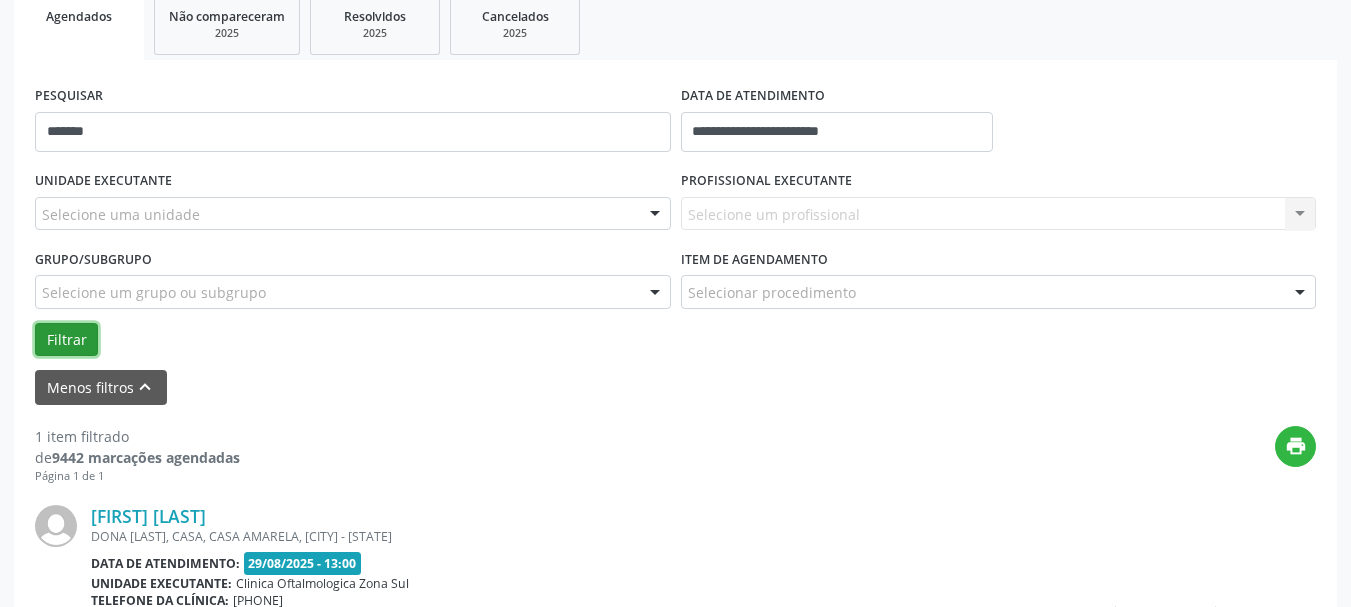 click on "Filtrar" at bounding box center (66, 340) 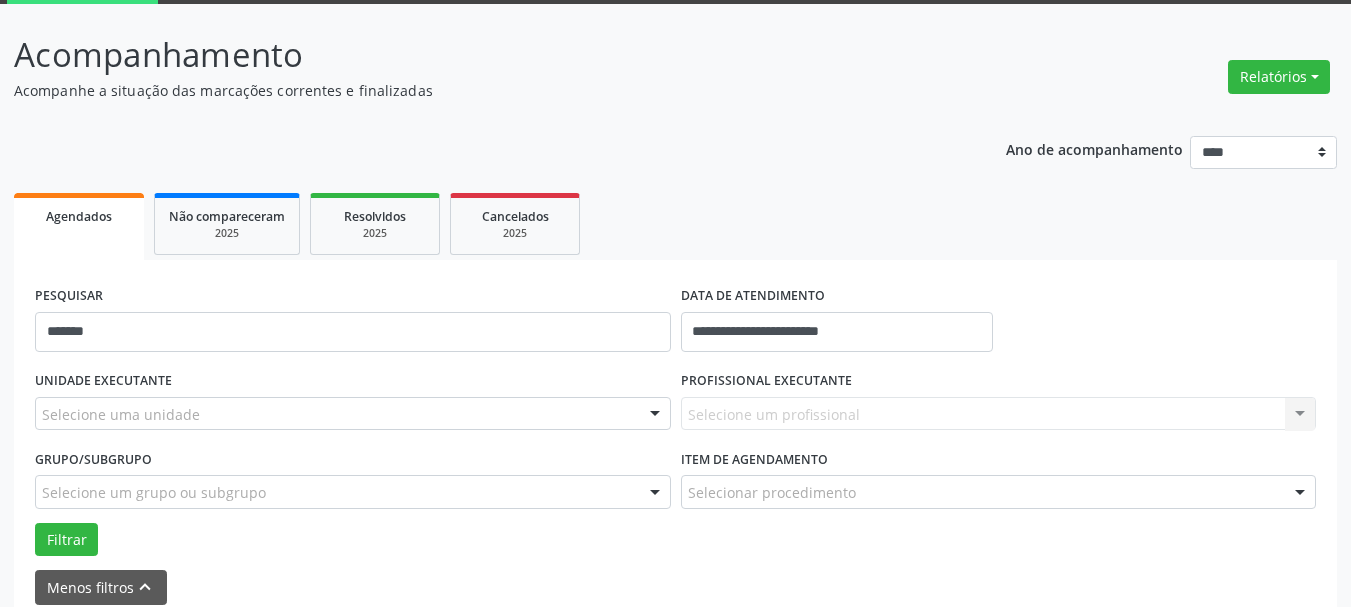 scroll, scrollTop: 0, scrollLeft: 0, axis: both 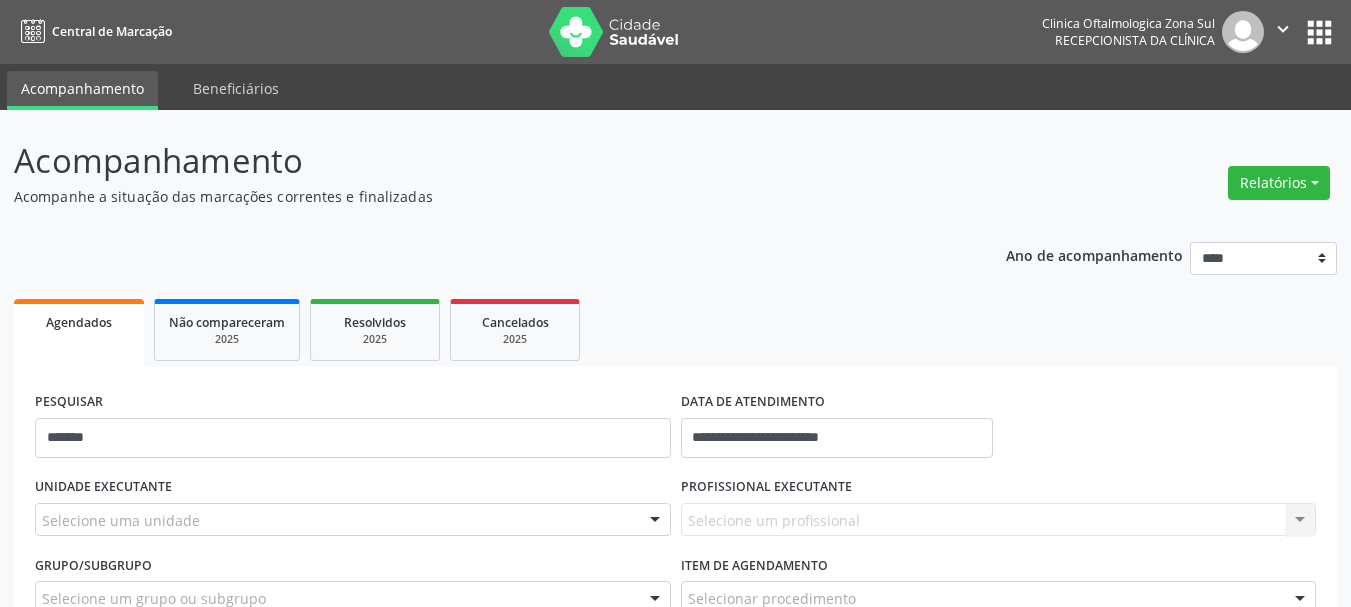 click at bounding box center (614, 32) 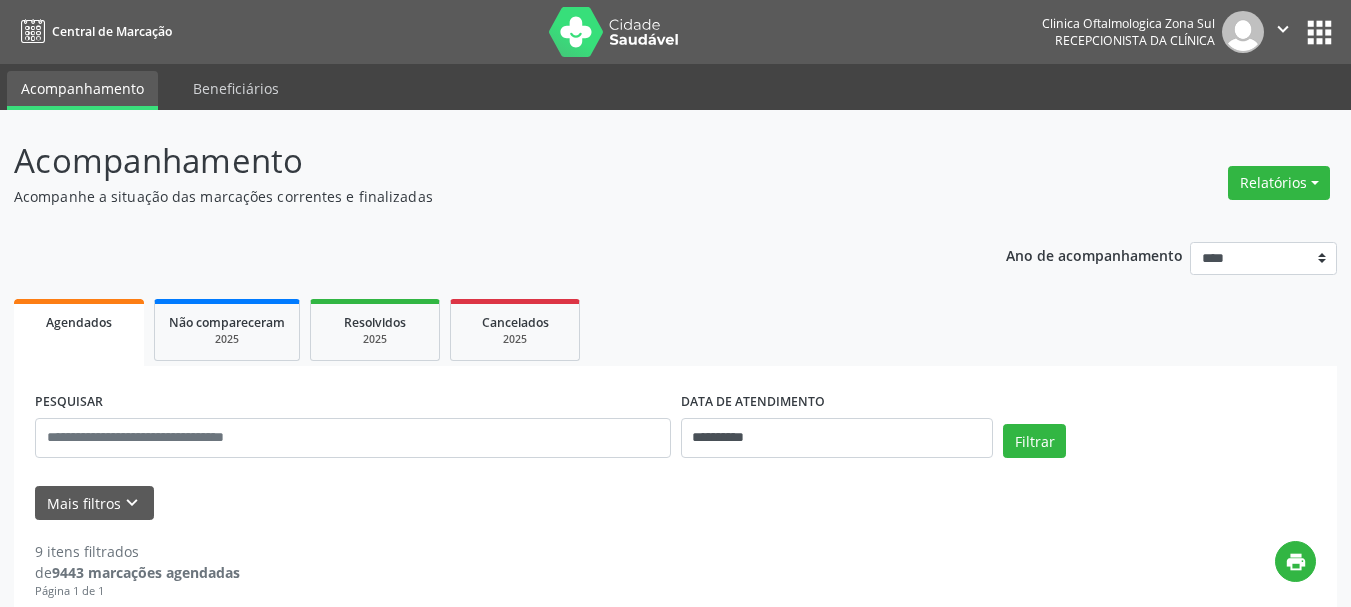 scroll, scrollTop: 0, scrollLeft: 0, axis: both 